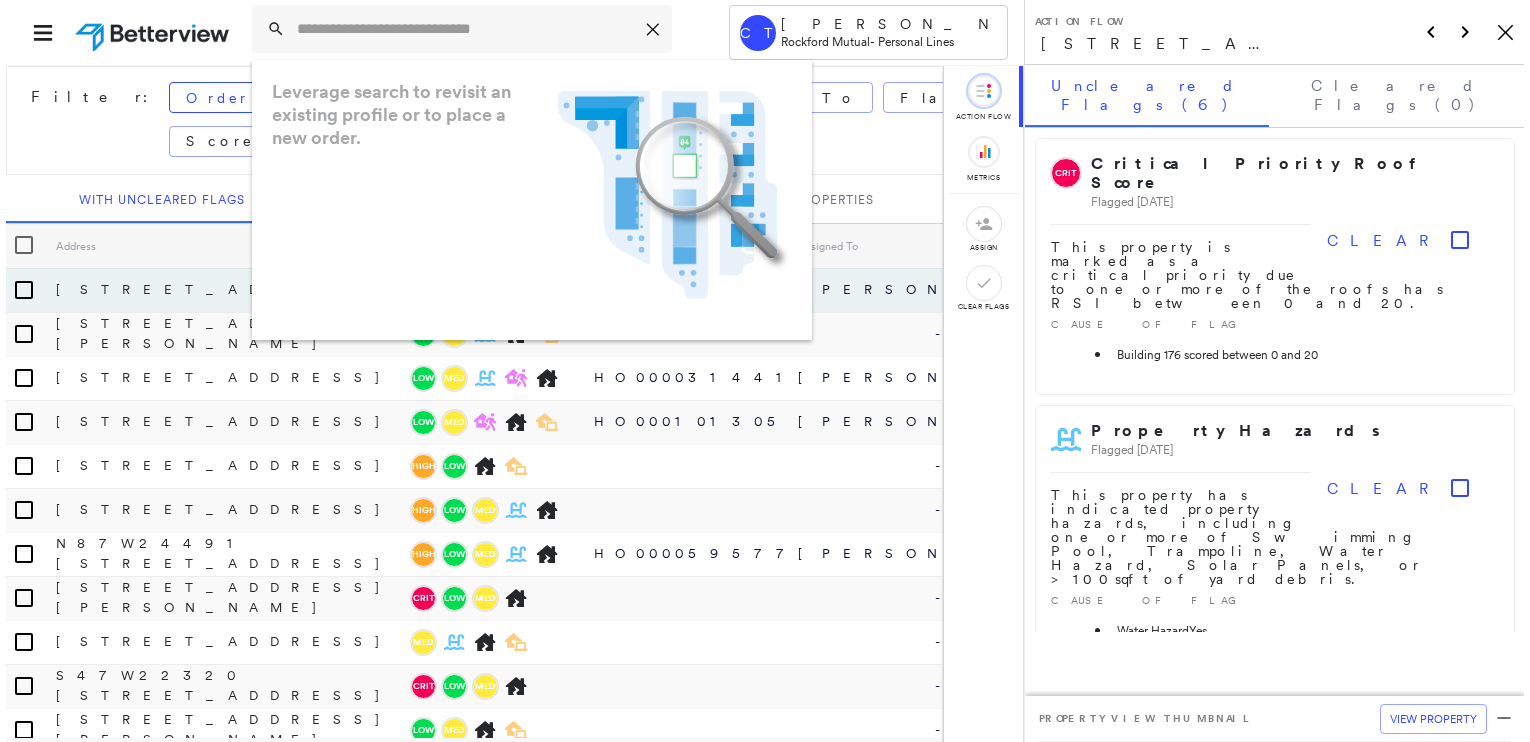 scroll, scrollTop: 0, scrollLeft: 0, axis: both 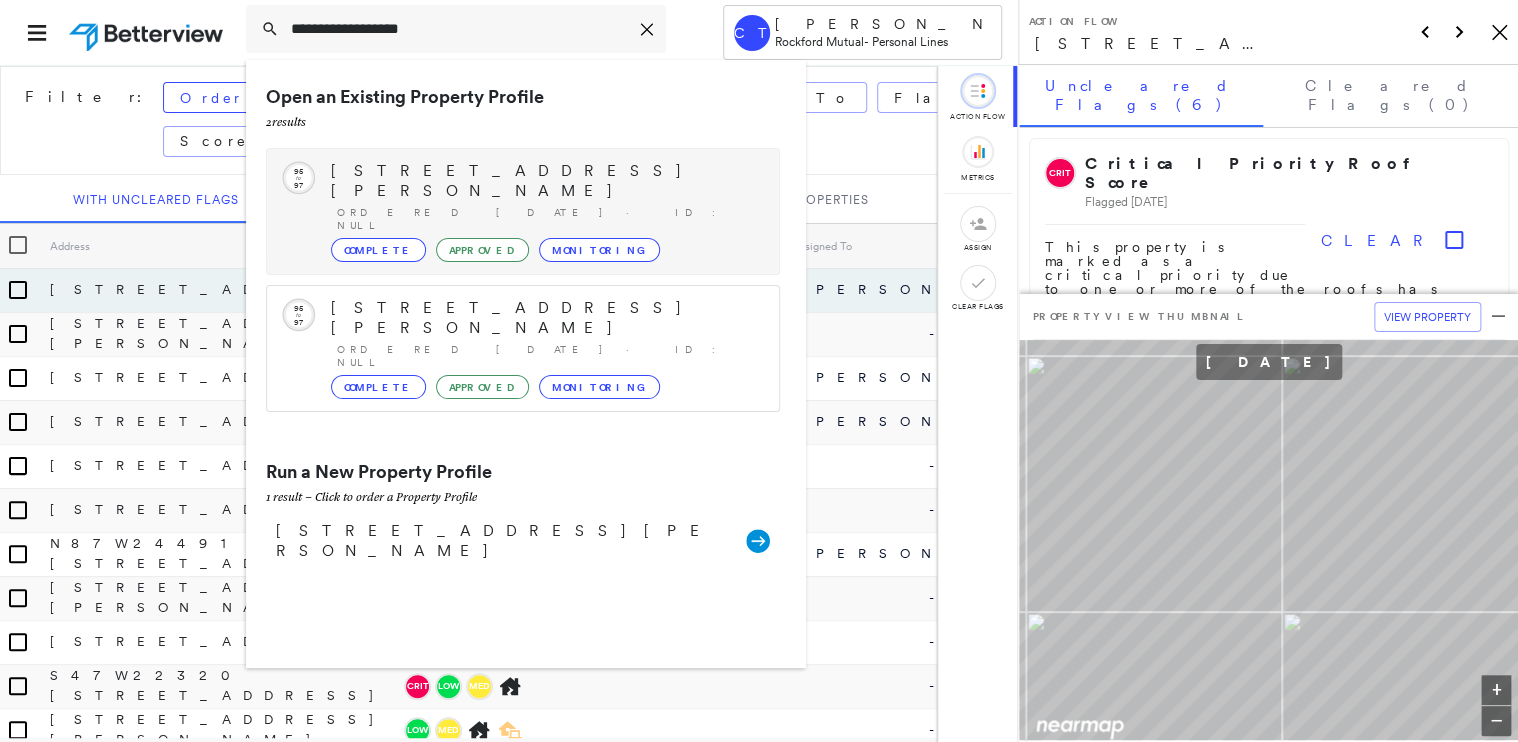 type on "**********" 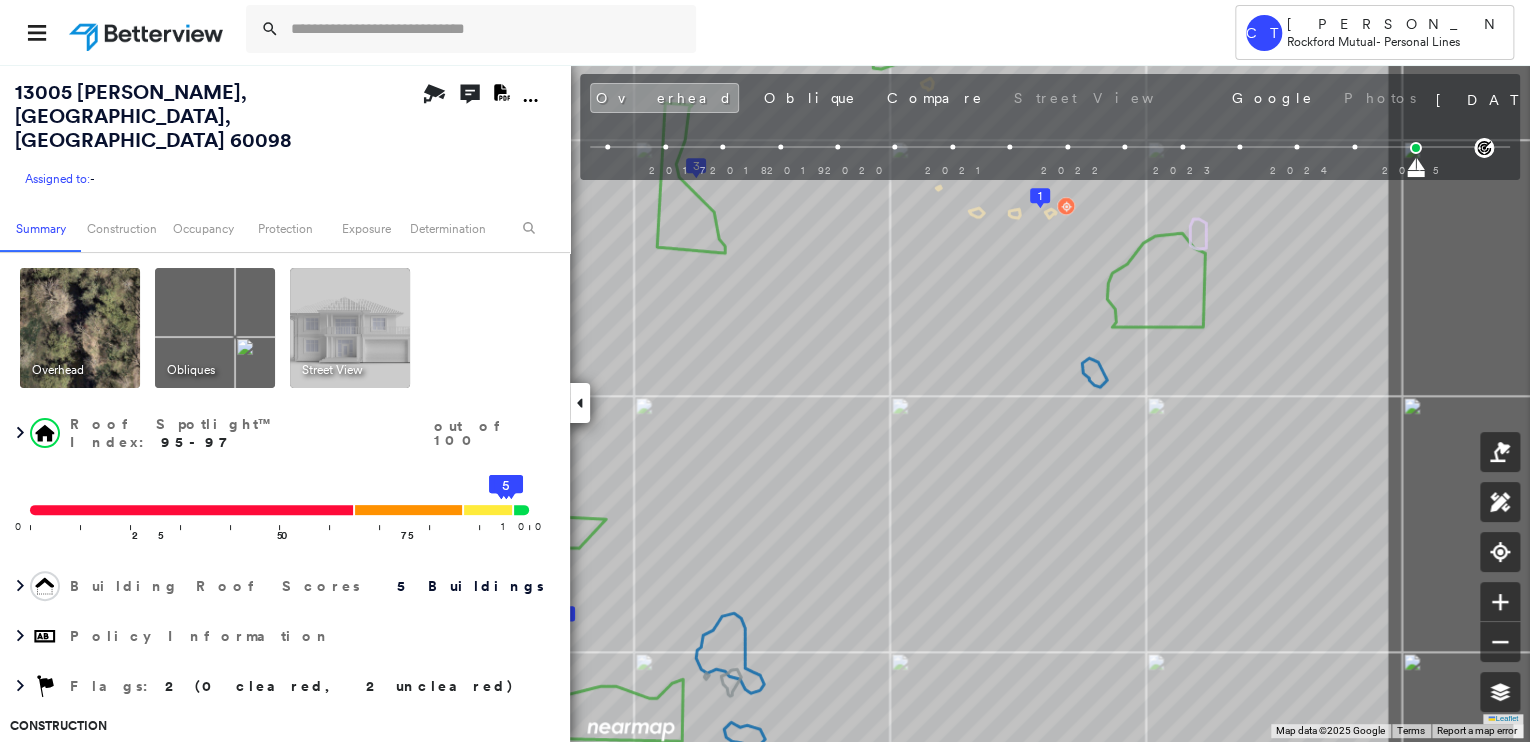 click on "[STREET_ADDRESS][PERSON_NAME] Assigned to:  - Assigned to:  - Assigned to:  - Open Comments Download PDF Report Summary Construction Occupancy Protection Exposure Determination Overhead Obliques Street View Roof Spotlight™ Index :  95-97 out of 100 0 100 25 50 75 1 2 3 4 5 Building Roof Scores 5 Buildings Policy Information Flags :  2 (0 cleared, 2 uncleared) Construction Roof Spotlights :  Overhang, Chimney, Vent Property Features :  Car, Patio Furniture, Water Hazard, Playground, Trailer Roof Size & Shape :  5 buildings  Assessor and MLS Details BuildZoom - Building Permit Data and Analysis Occupancy Ownership Place Detail Protection Exposure FEMA Risk Index Additional Perils Determination Flags :  2 (0 cleared, 2 uncleared) Uncleared Flags (2) Cleared Flags  (0) Property Hazards Flagged [DATE] Clear LOW Low Priority Roof Score Flagged [DATE] Clear Action Taken New Entry History Quote/New Business Terms & Conditions Added ACV Endorsement Added Cosmetic Endorsement Inspection/Loss Control" at bounding box center (765, 403) 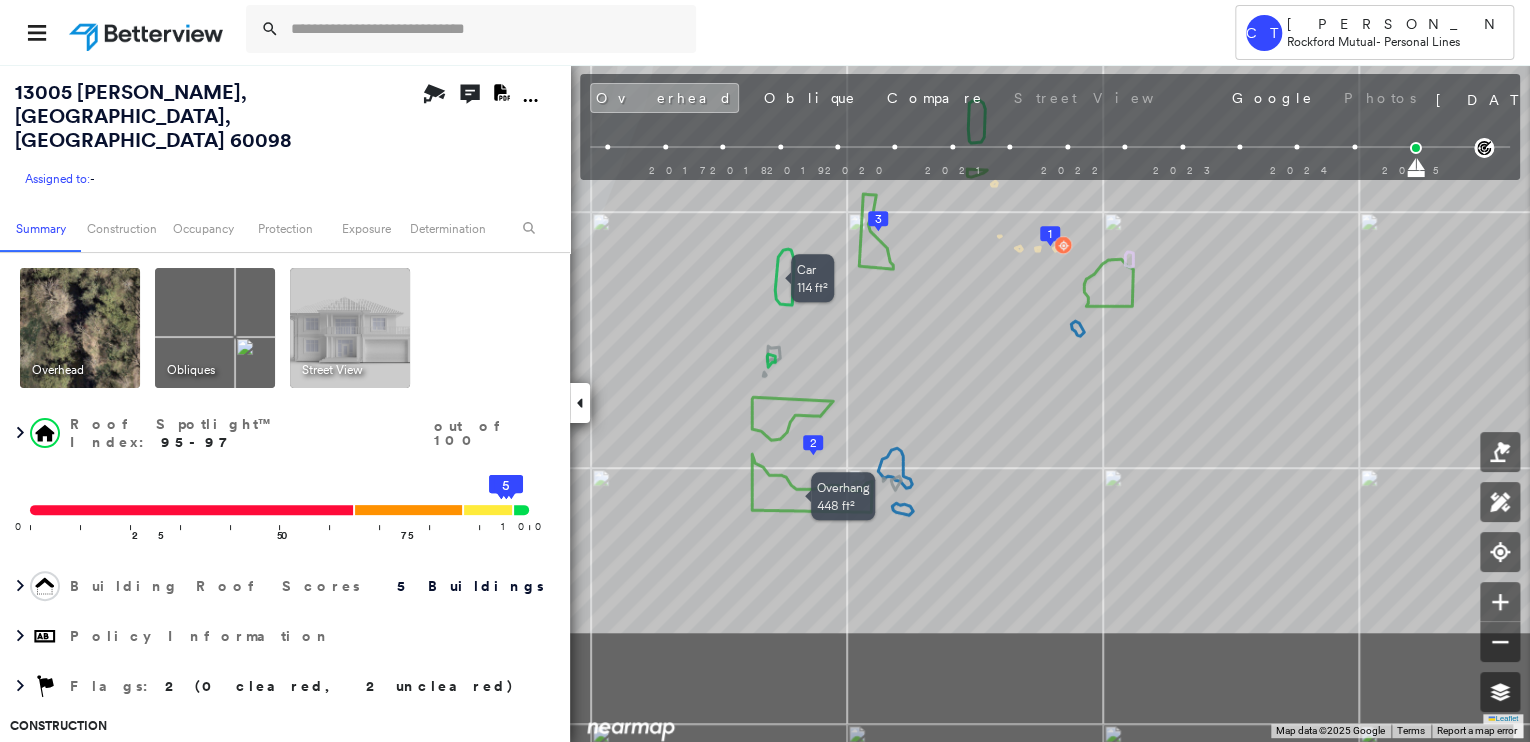 drag, startPoint x: 838, startPoint y: 678, endPoint x: 842, endPoint y: 501, distance: 177.0452 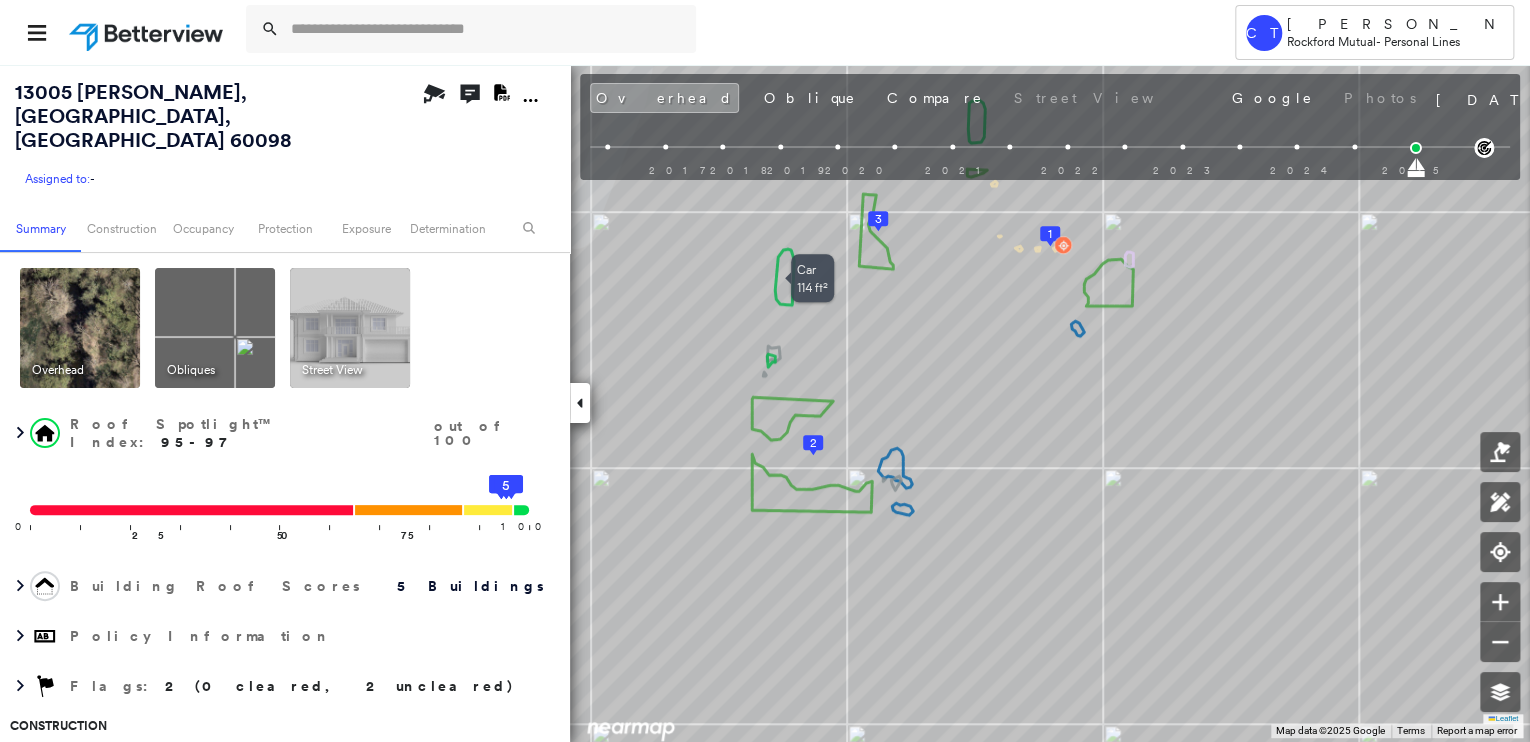 click at bounding box center [80, 328] 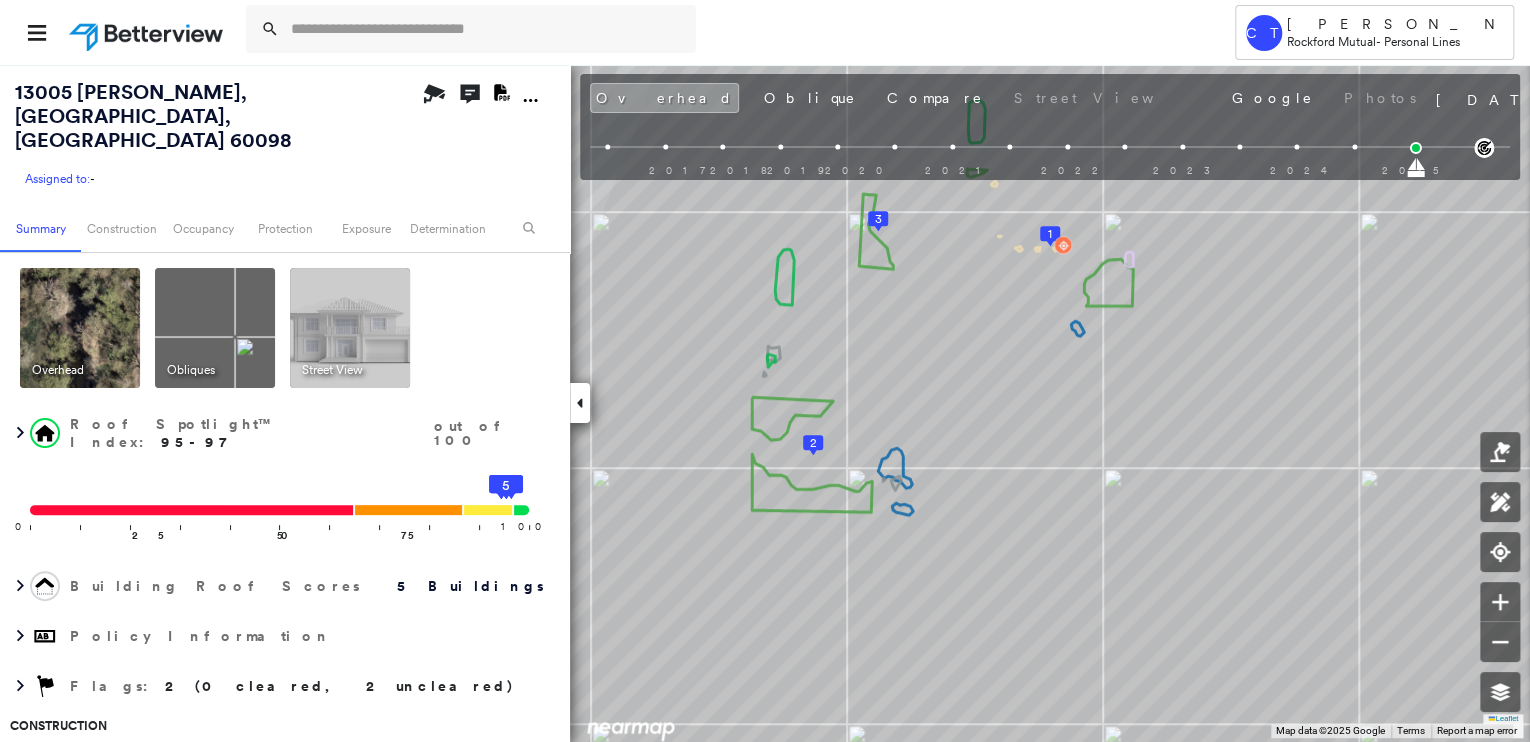 click at bounding box center (215, 328) 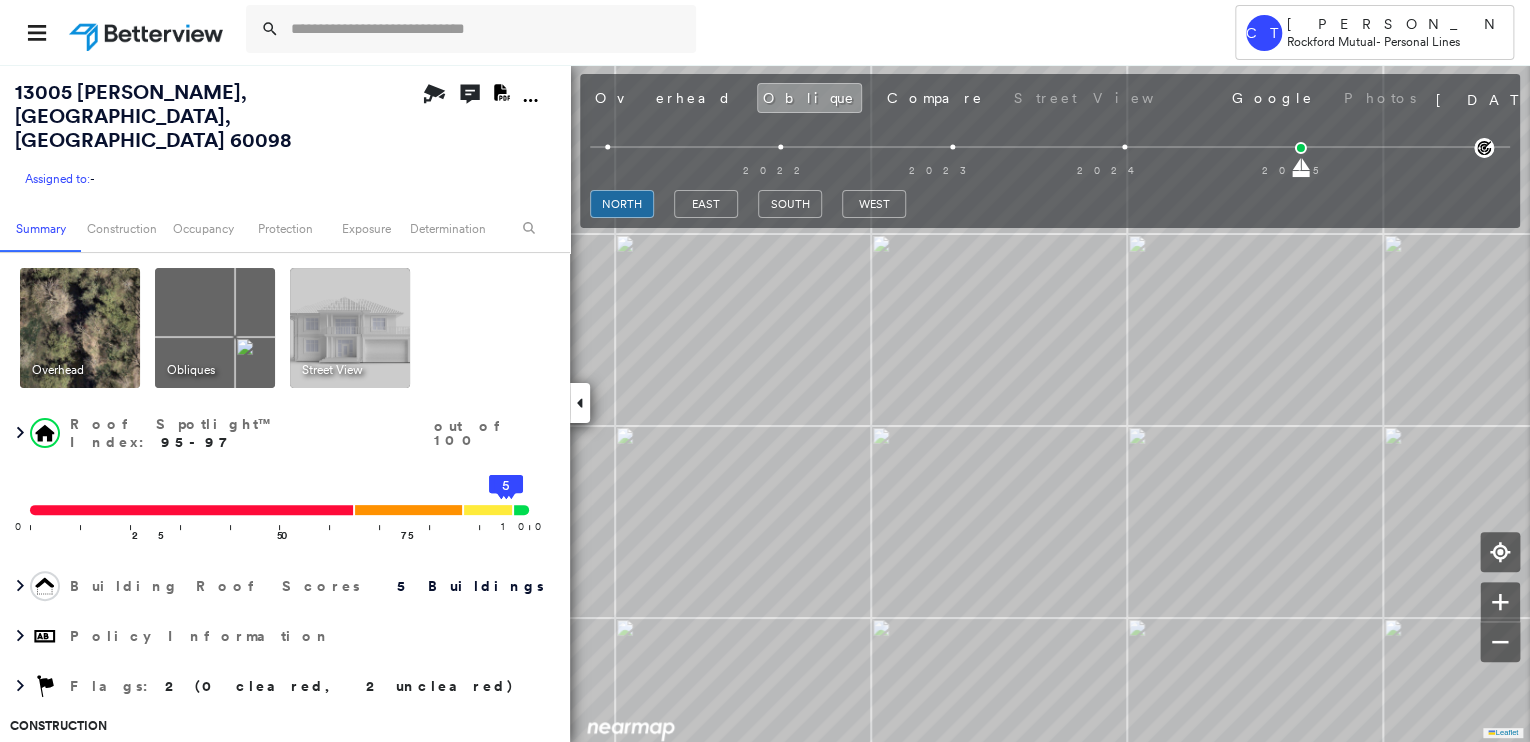 click on "[GEOGRAPHIC_DATA]" at bounding box center (1050, 204) 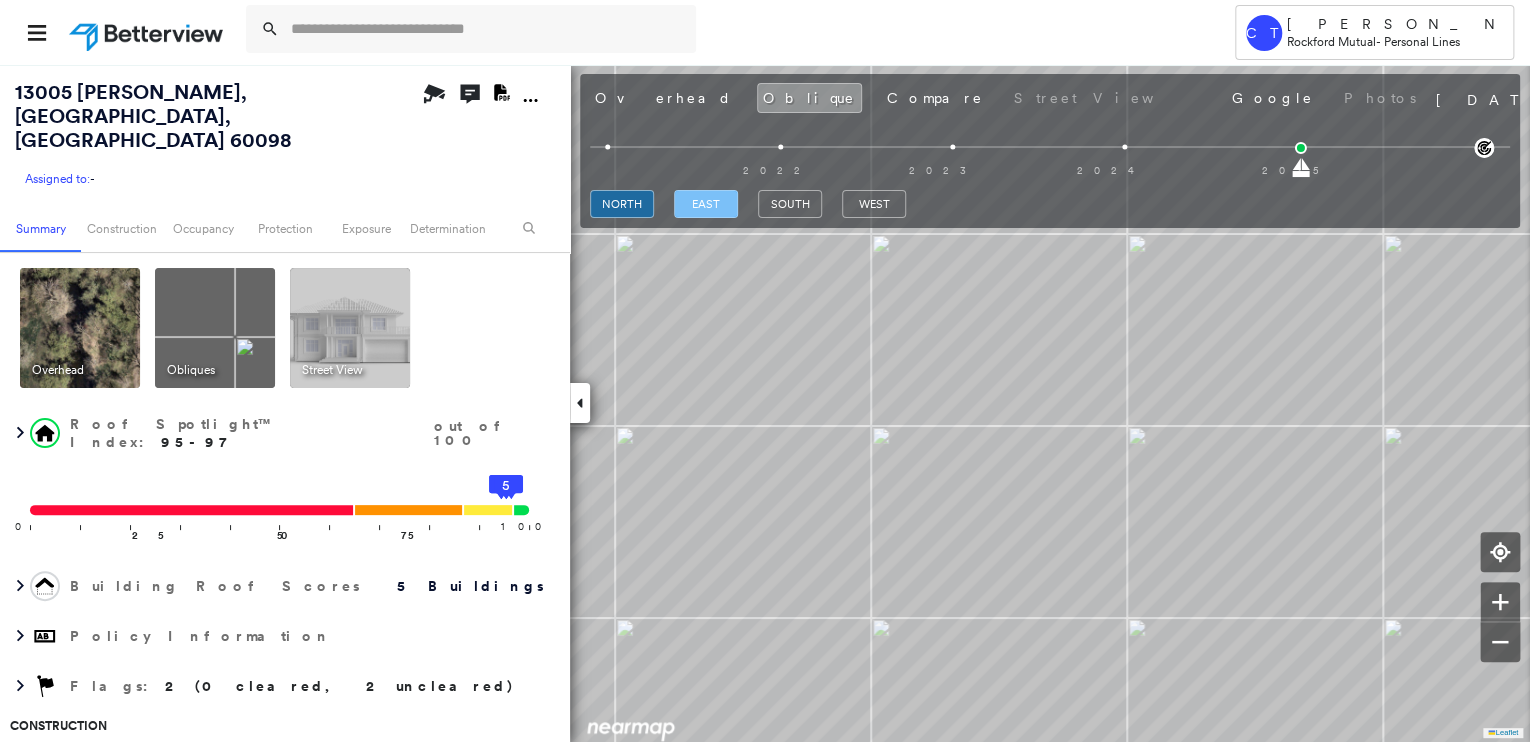 click on "east" at bounding box center [706, 204] 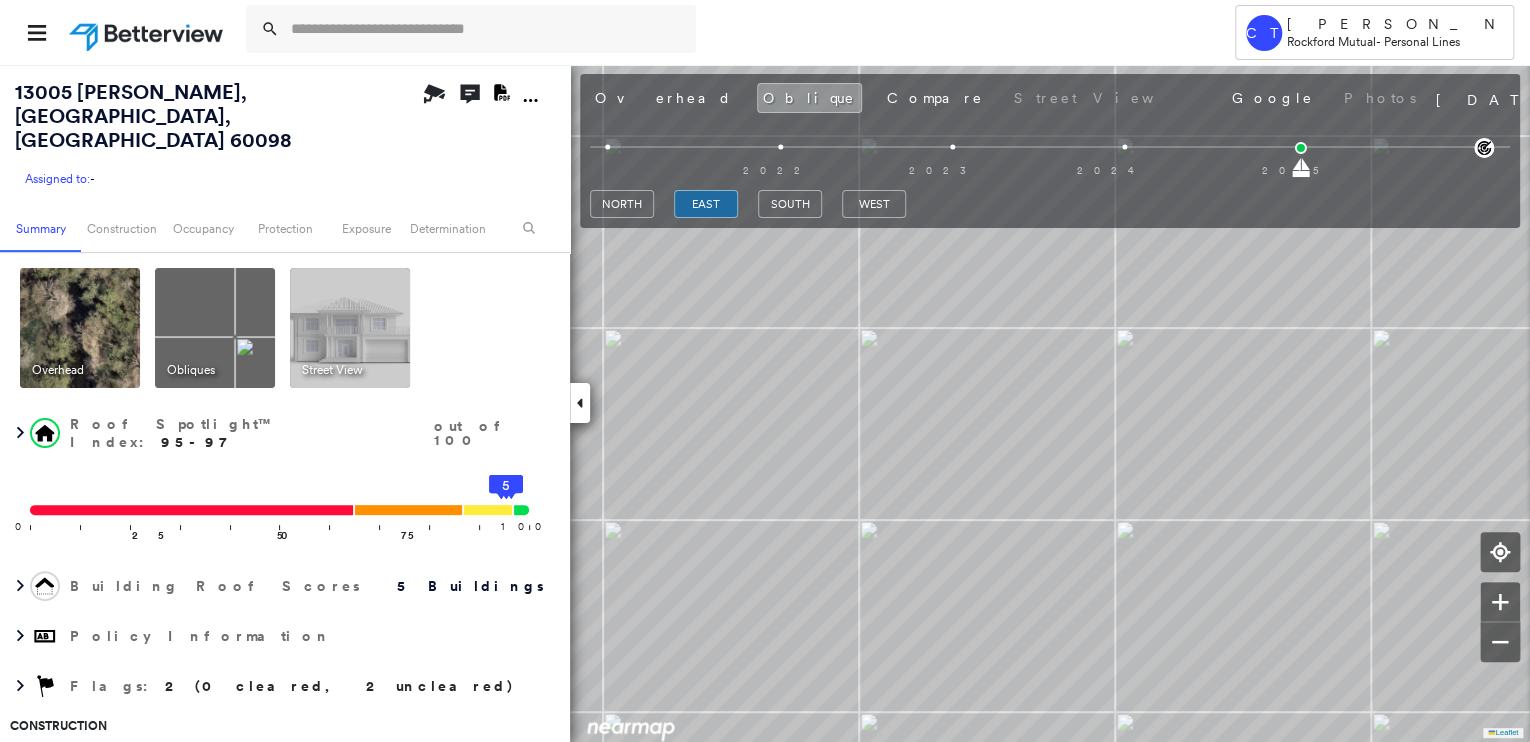 click on "south" at bounding box center [790, 207] 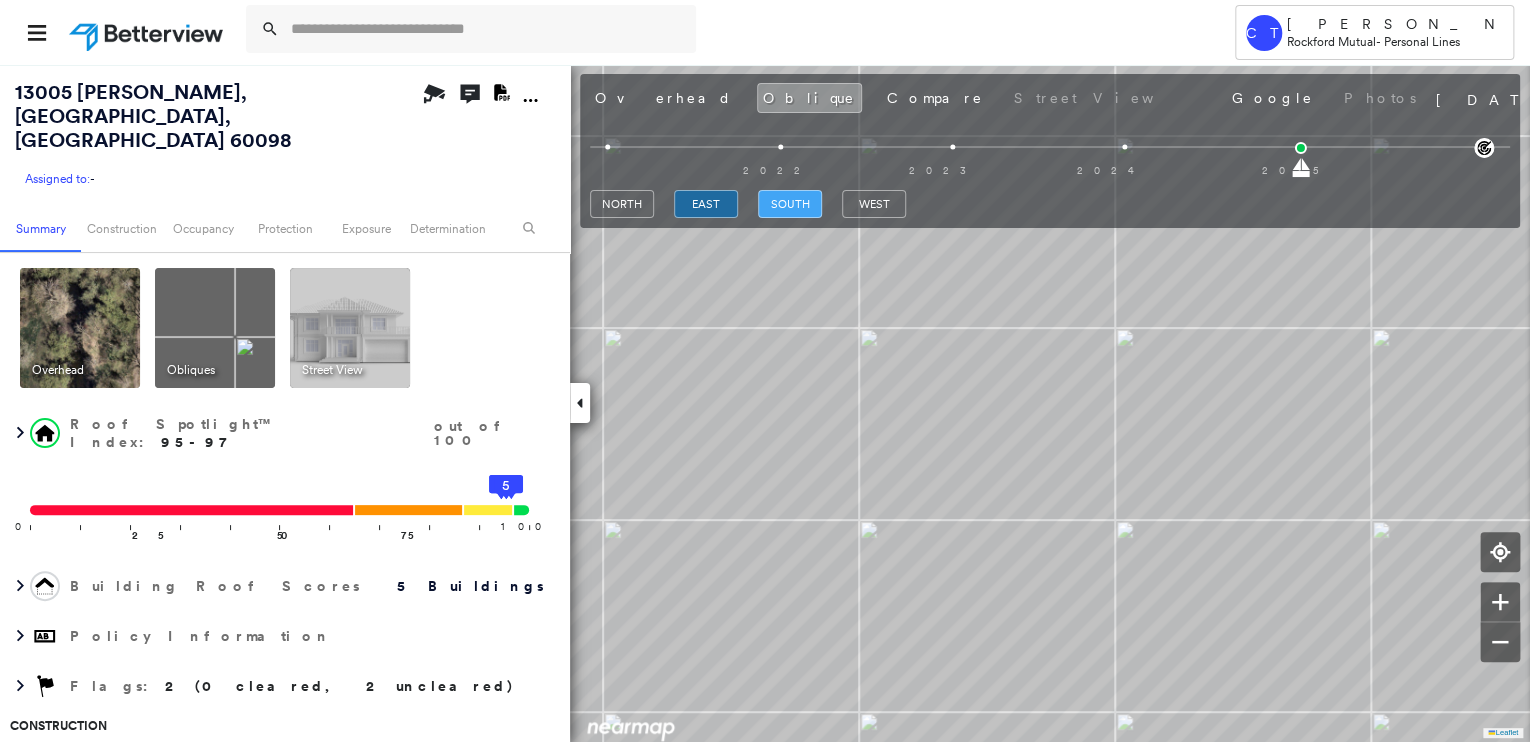 click on "south" at bounding box center (790, 204) 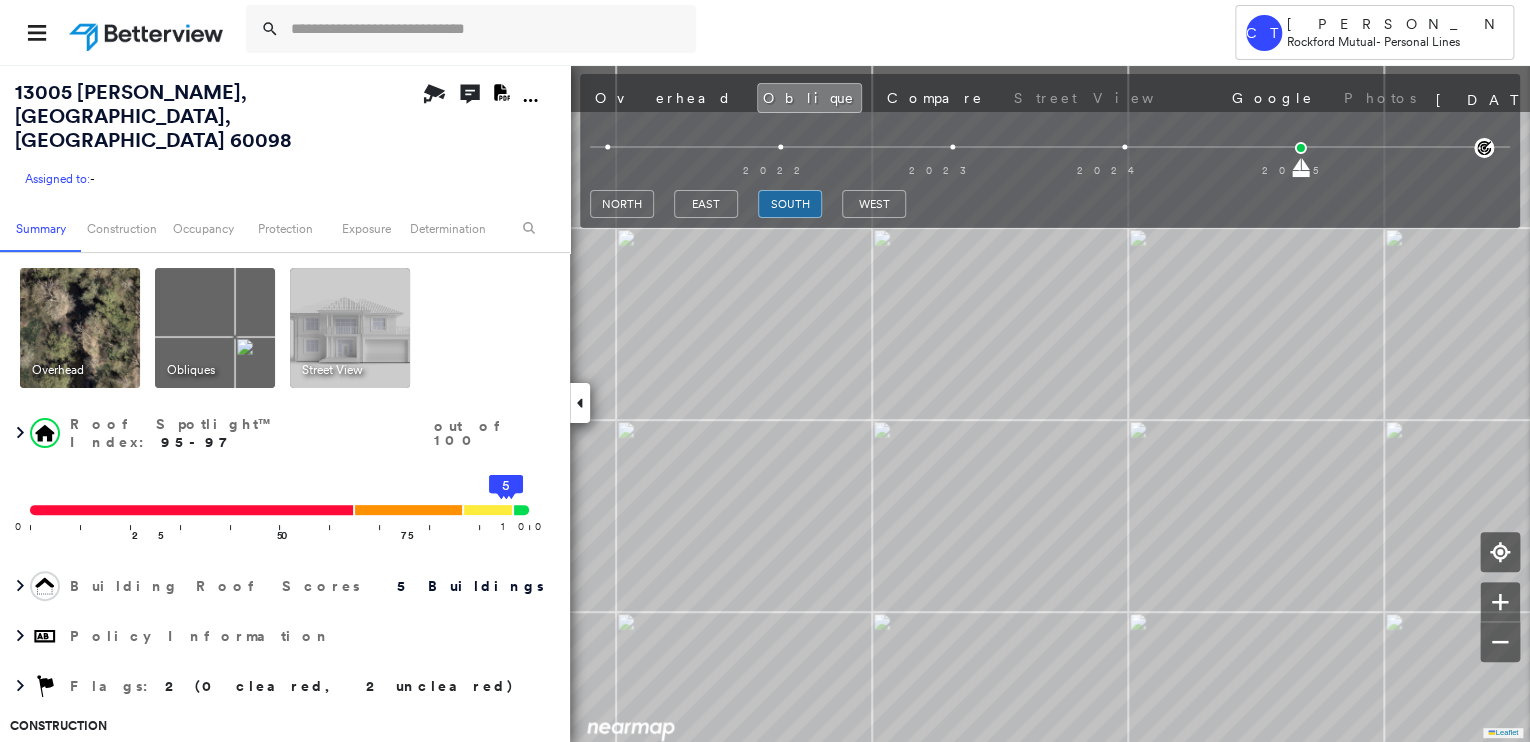 click on "Tower [GEOGRAPHIC_DATA] Camryn [PERSON_NAME] Rockford Mutual  -   Personal Lines [STREET_ADDRESS][PERSON_NAME] Assigned to:  - Assigned to:  - Assigned to:  - Open Comments Download PDF Report Summary Construction Occupancy Protection Exposure Determination Overhead Obliques Street View Roof Spotlight™ Index :  95-97 out of 100 0 100 25 50 75 1 2 3 4 5 Building Roof Scores 5 Buildings Policy Information Flags :  2 (0 cleared, 2 uncleared) Construction Roof Spotlights :  Overhang, Chimney, Vent Property Features :  Car, Patio Furniture, Water Hazard, Playground, Trailer Roof Size & Shape :  5 buildings  Assessor and MLS Details BuildZoom - Building Permit Data and Analysis Occupancy Ownership Place Detail Protection Exposure FEMA Risk Index Additional Perils Determination Flags :  2 (0 cleared, 2 uncleared) Uncleared Flags (2) Cleared Flags  (0) Property Hazards Flagged [DATE] Clear LOW Low Priority Roof Score Flagged [DATE] Clear Action Taken New Entry History Quote/New Business Terms & Conditions General Save" at bounding box center (765, 371) 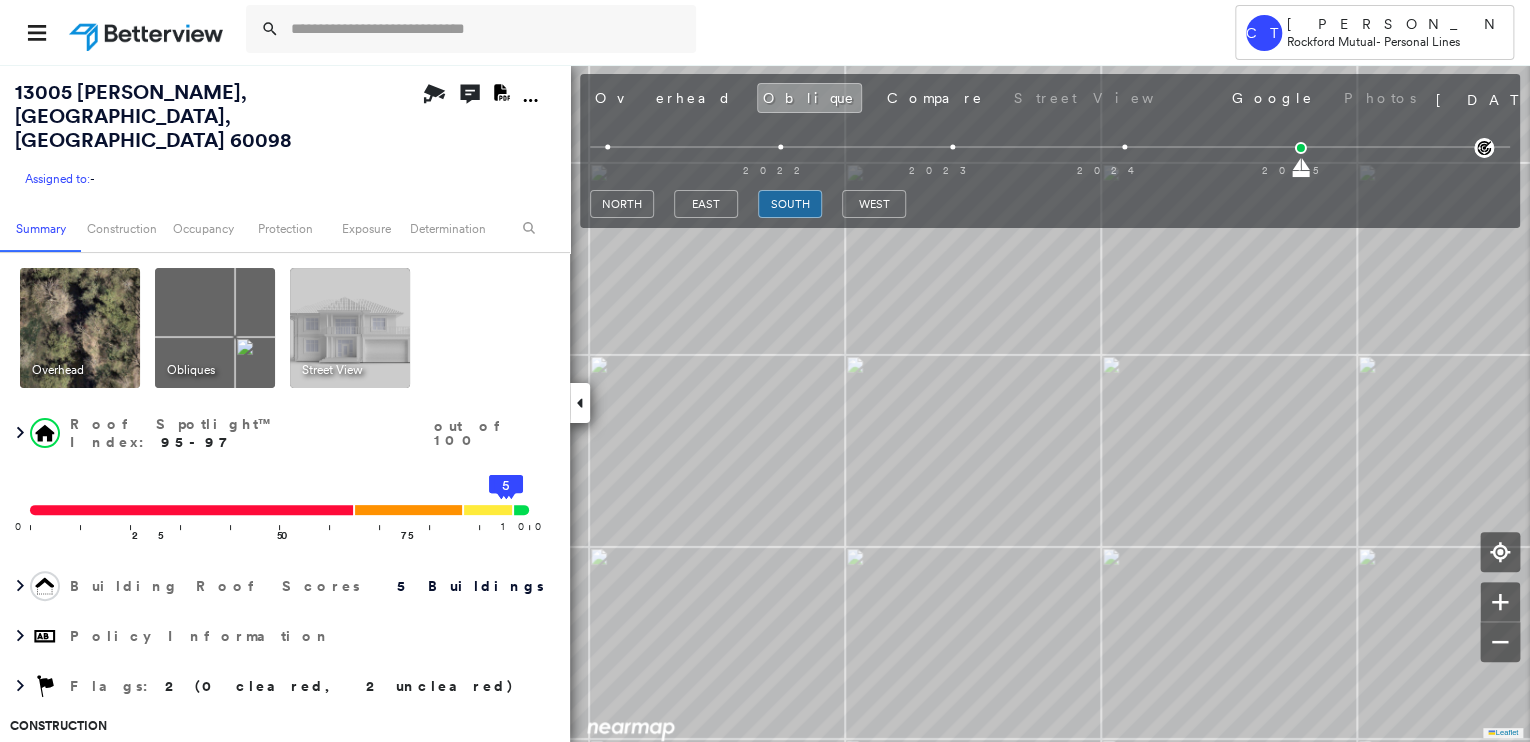 click on "[GEOGRAPHIC_DATA]" at bounding box center [1050, 204] 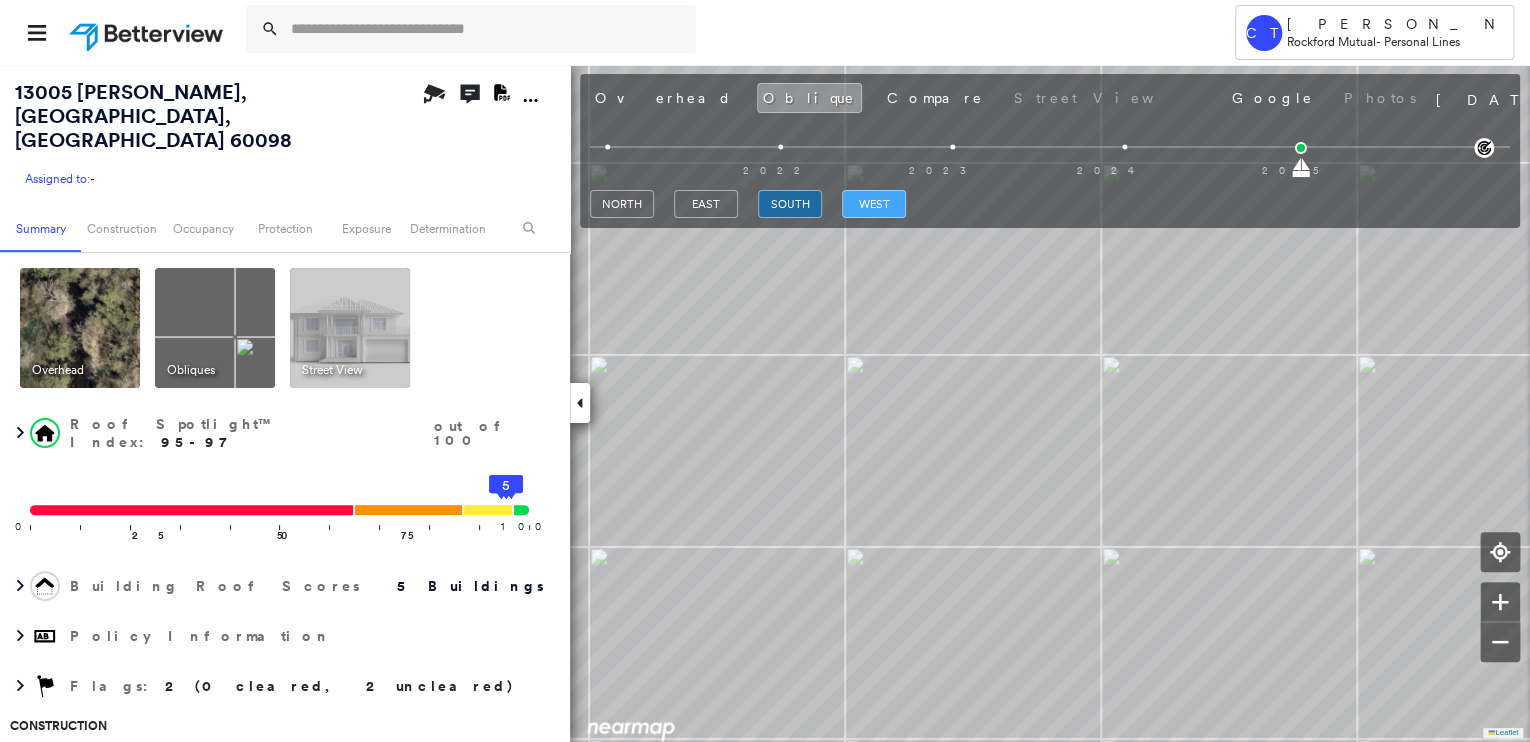 click on "west" at bounding box center (874, 204) 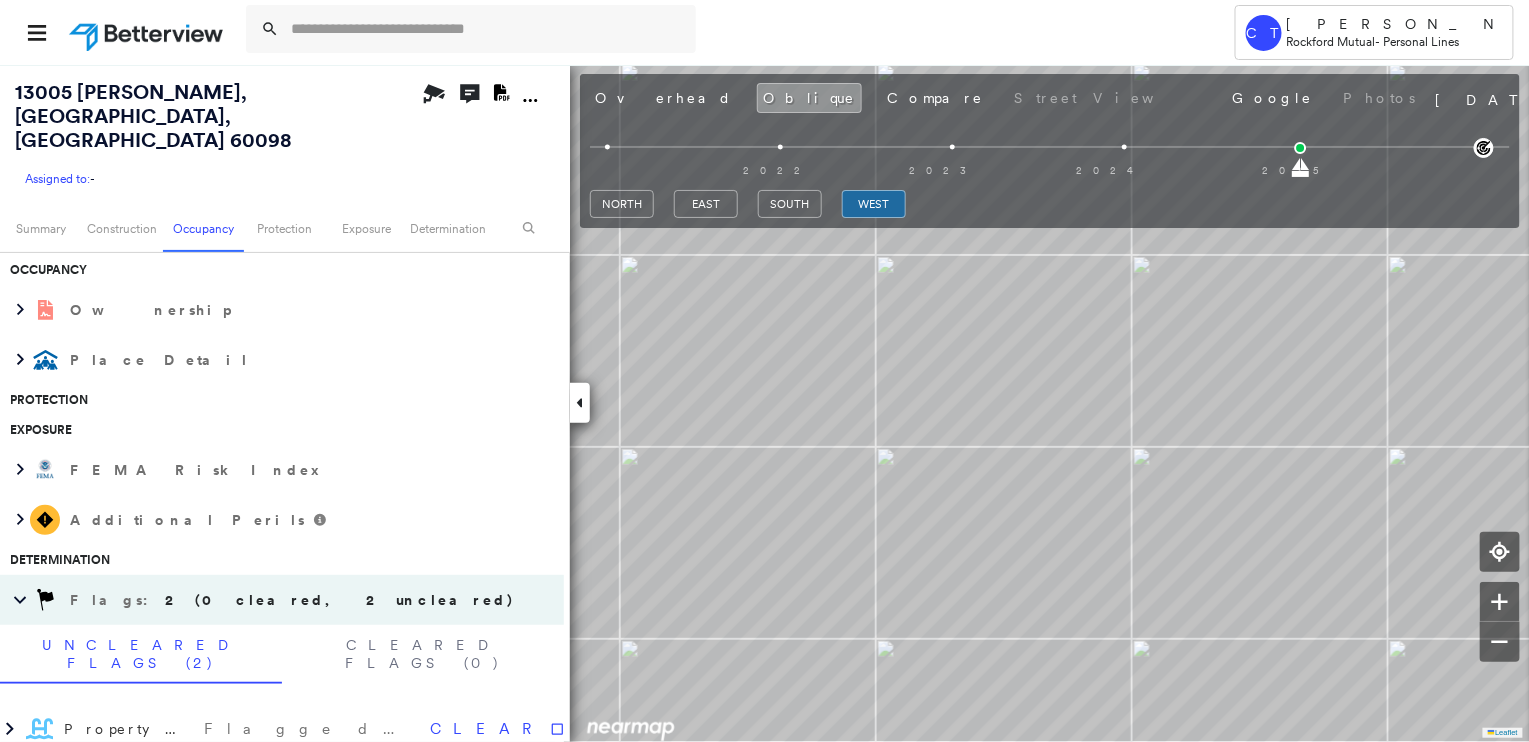 scroll, scrollTop: 720, scrollLeft: 0, axis: vertical 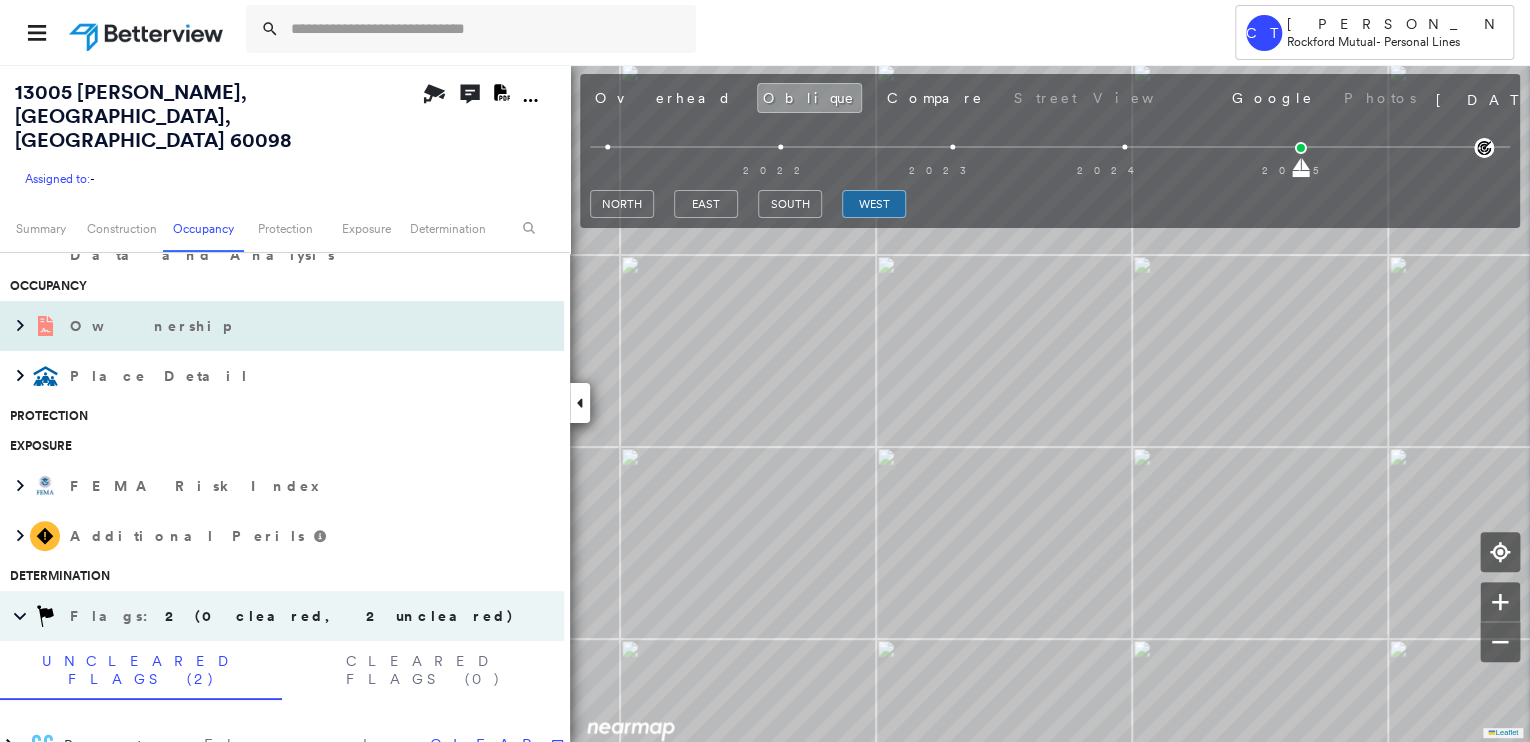 click on "Ownership" at bounding box center (262, 326) 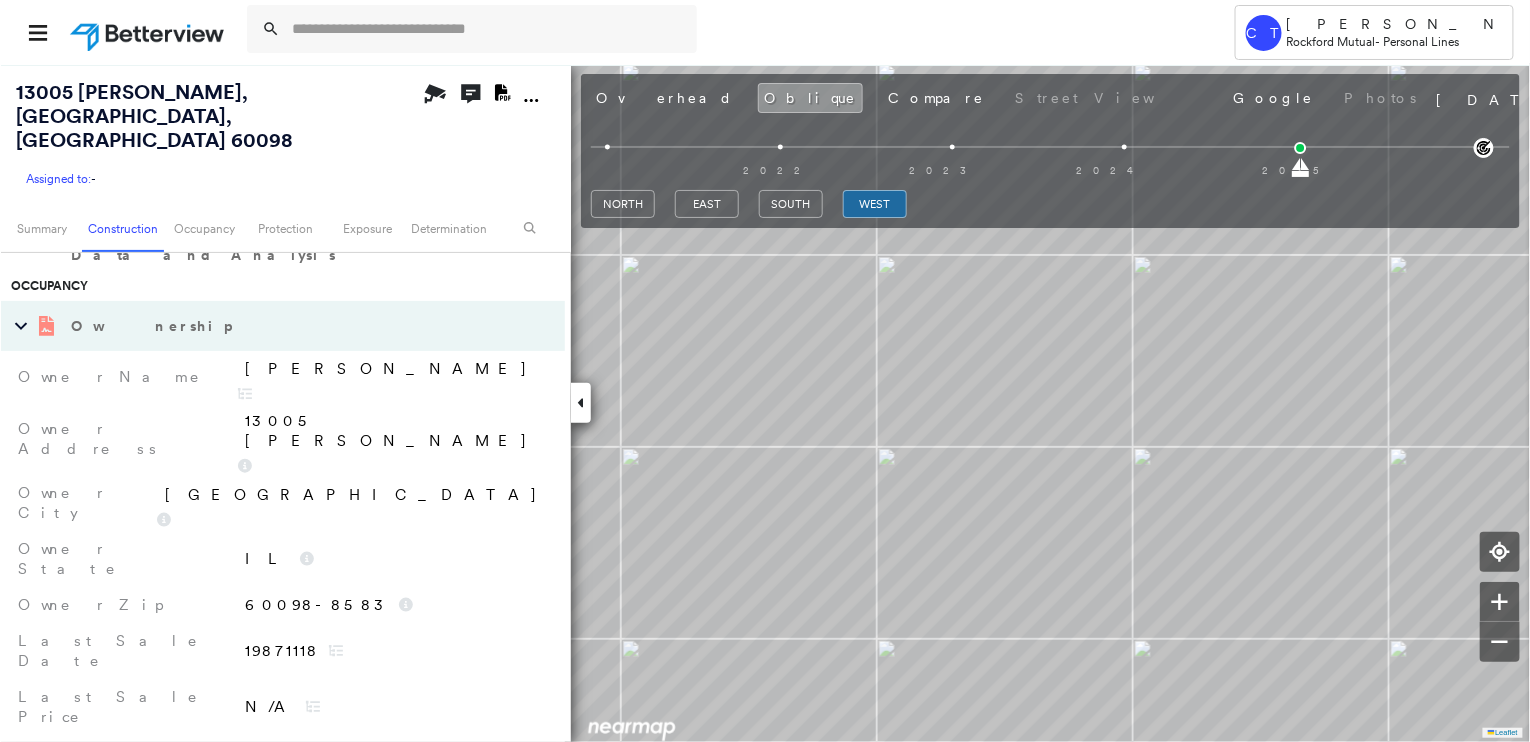 scroll, scrollTop: 720, scrollLeft: 0, axis: vertical 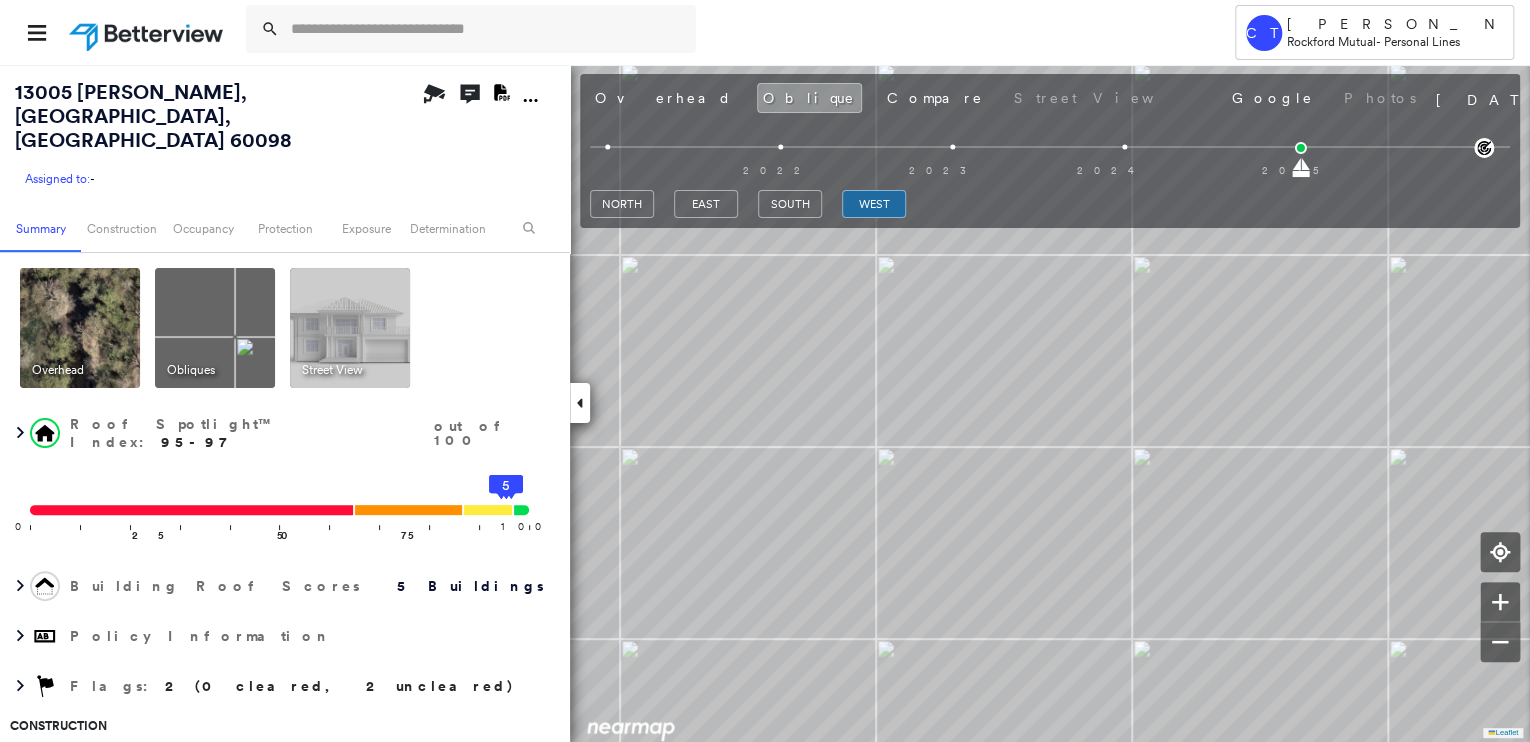 click at bounding box center [80, 328] 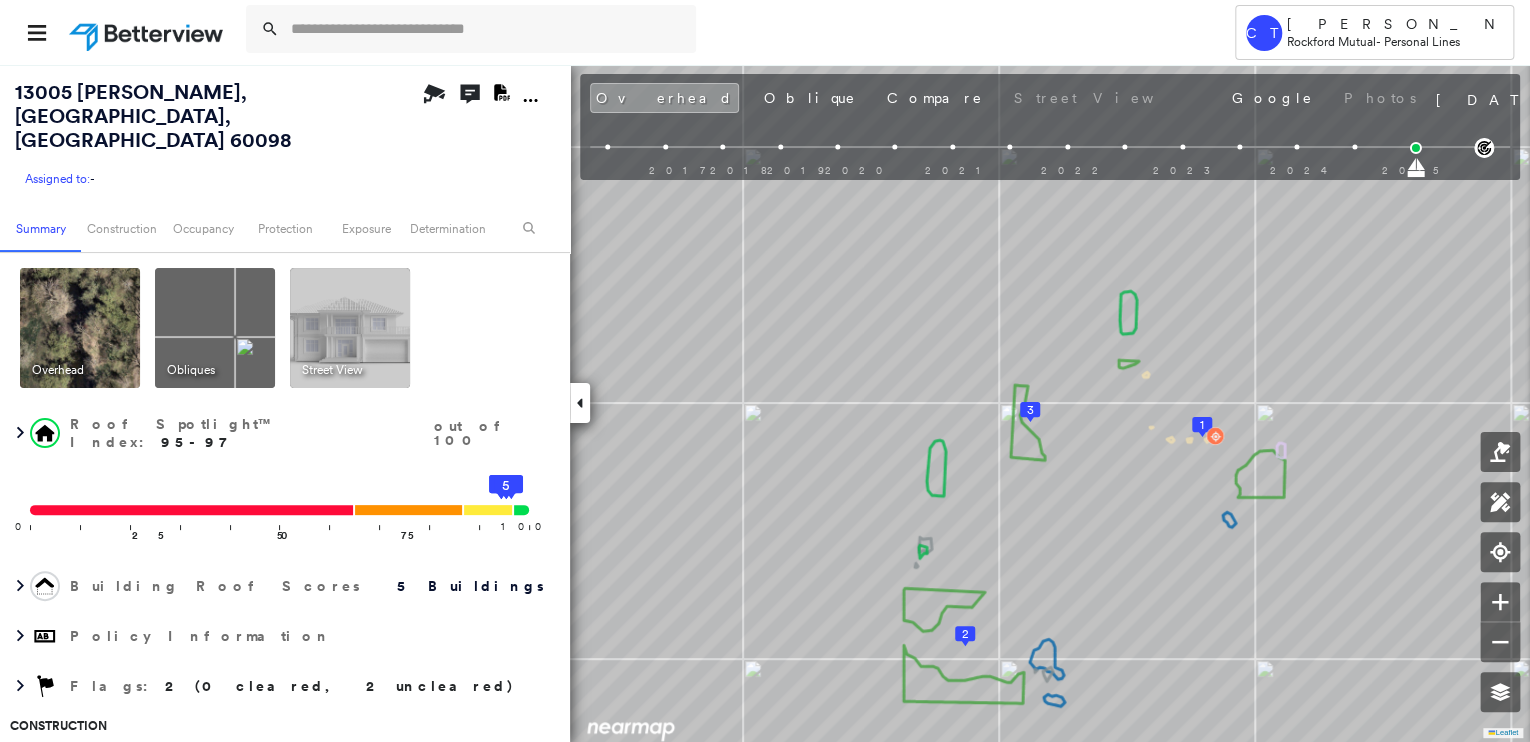 click on "Overhead Oblique Compare Street View Google Photos [DATE]" at bounding box center (1050, 97) 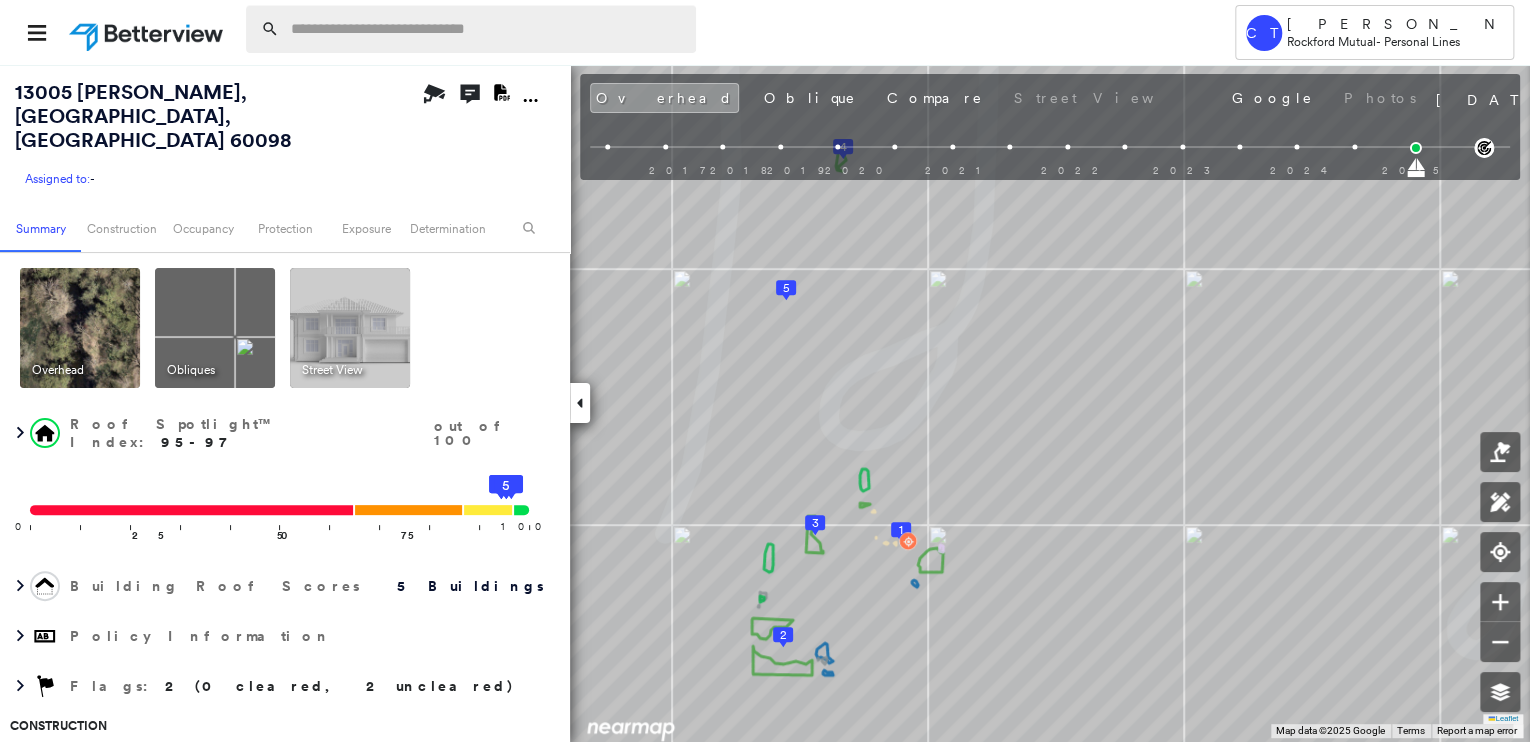 click at bounding box center [487, 29] 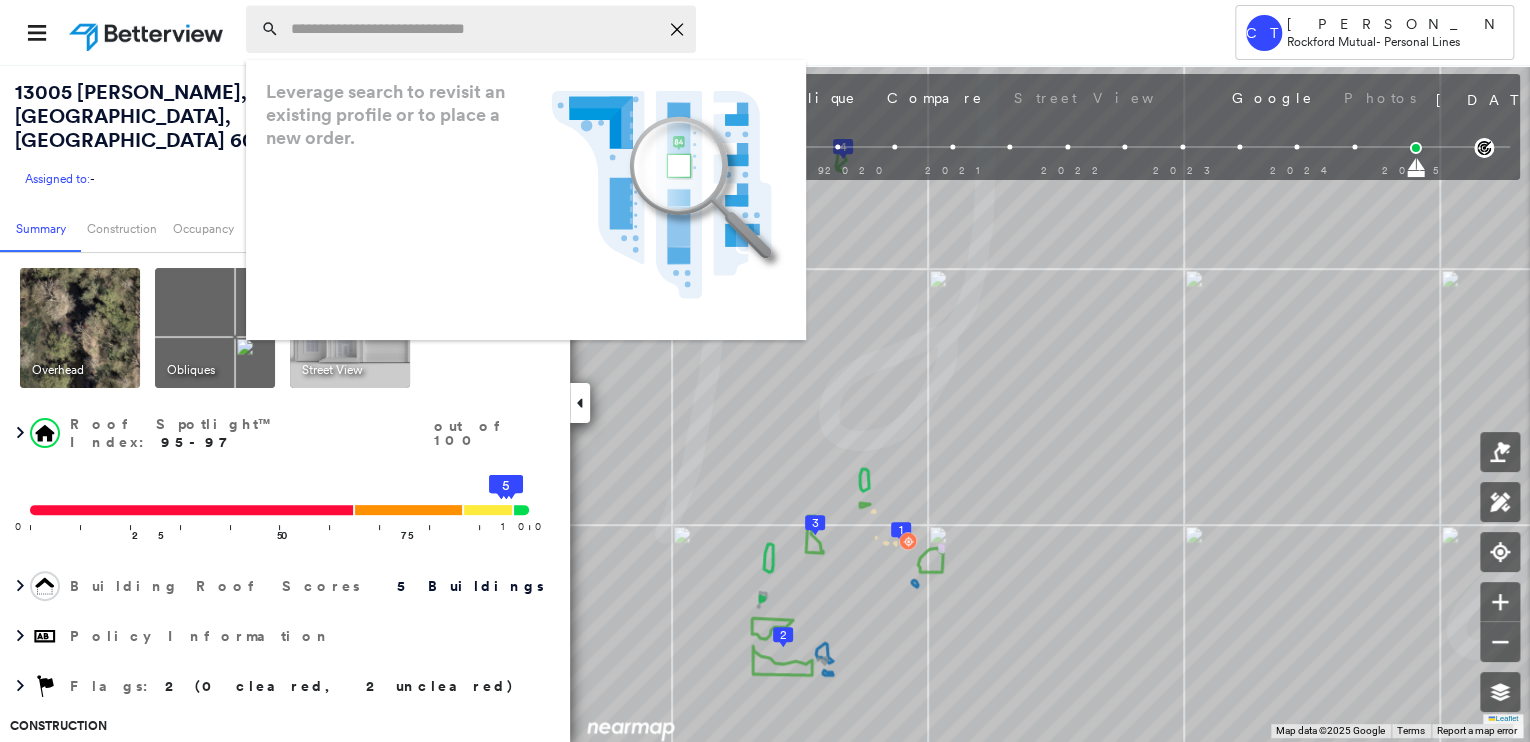paste on "**********" 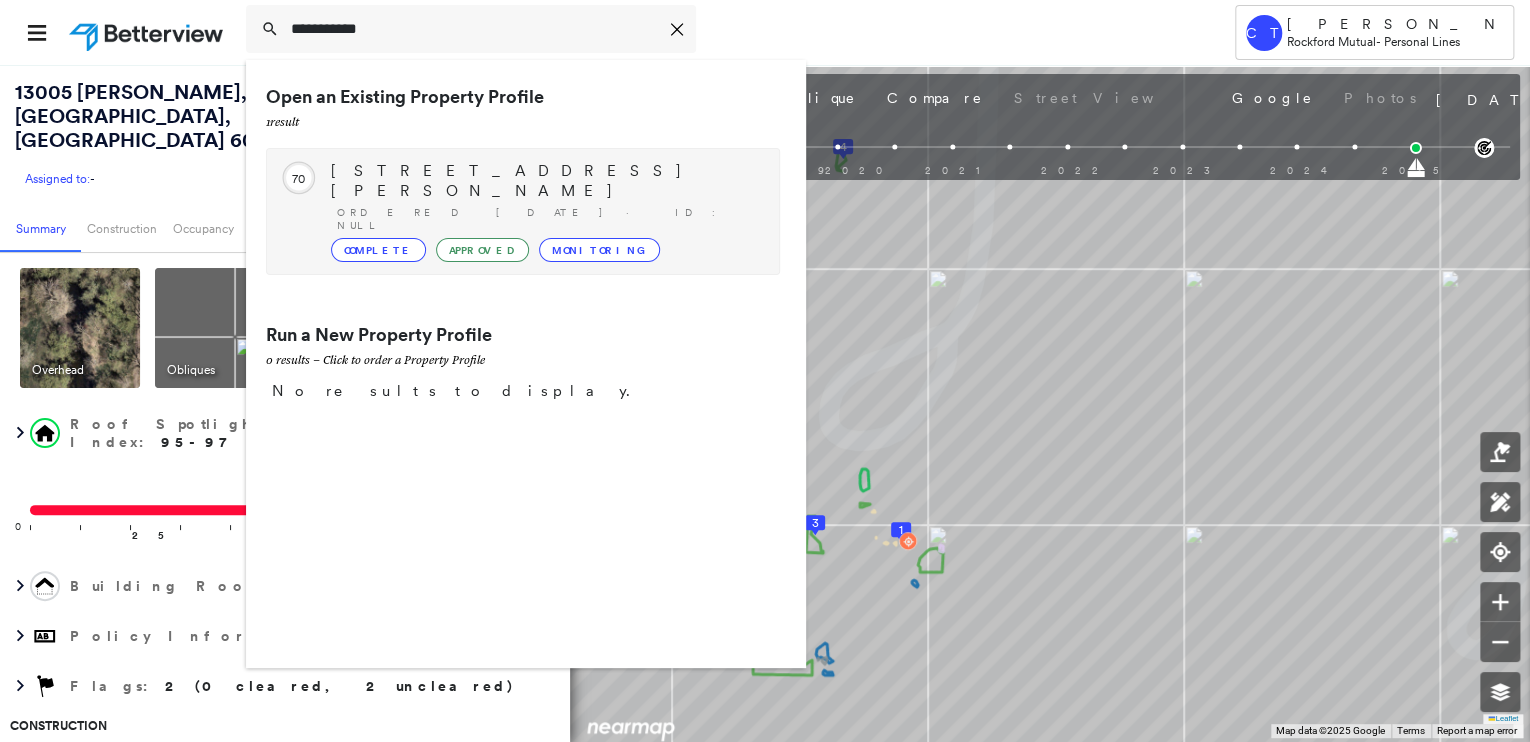 type on "**********" 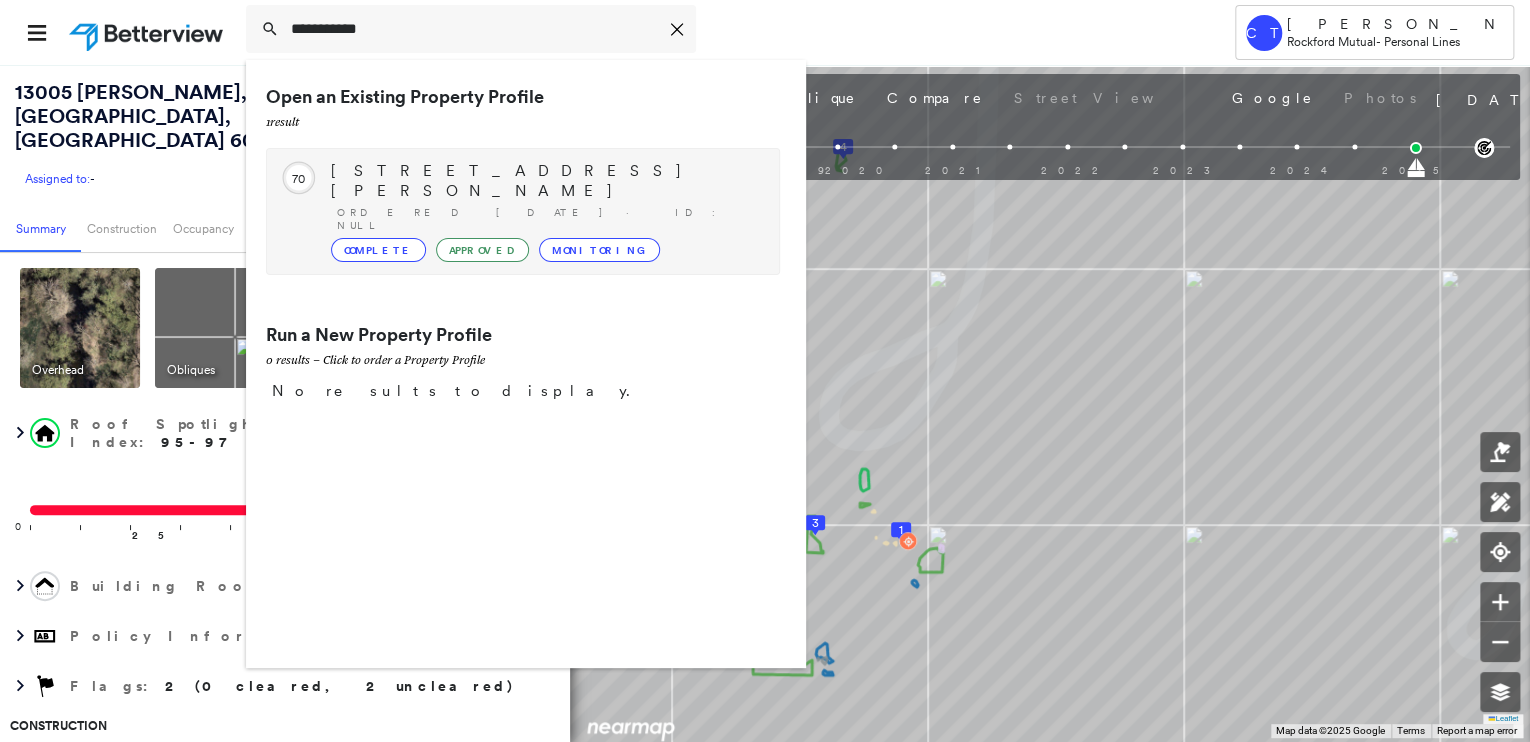 click on "[STREET_ADDRESS][PERSON_NAME]" at bounding box center [545, 181] 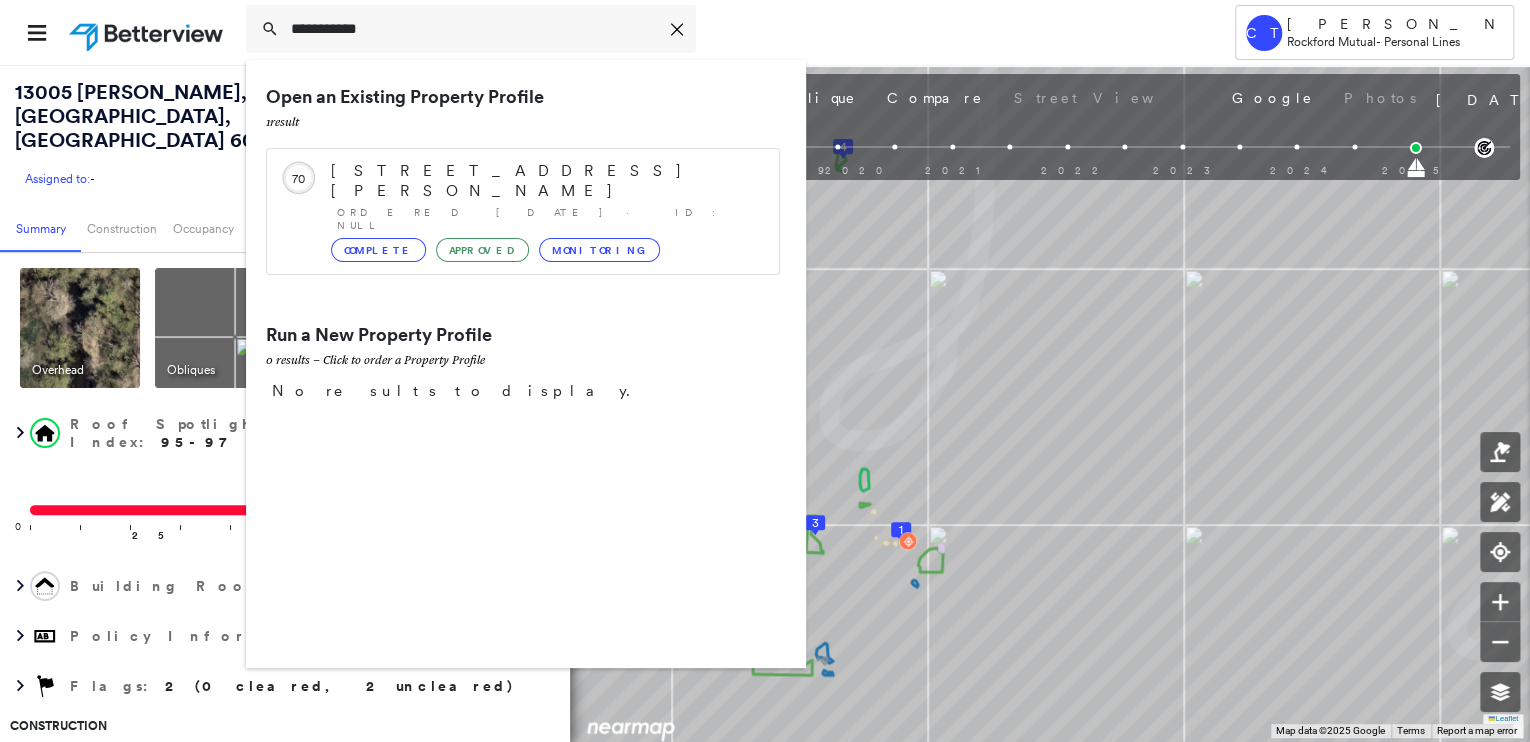 type 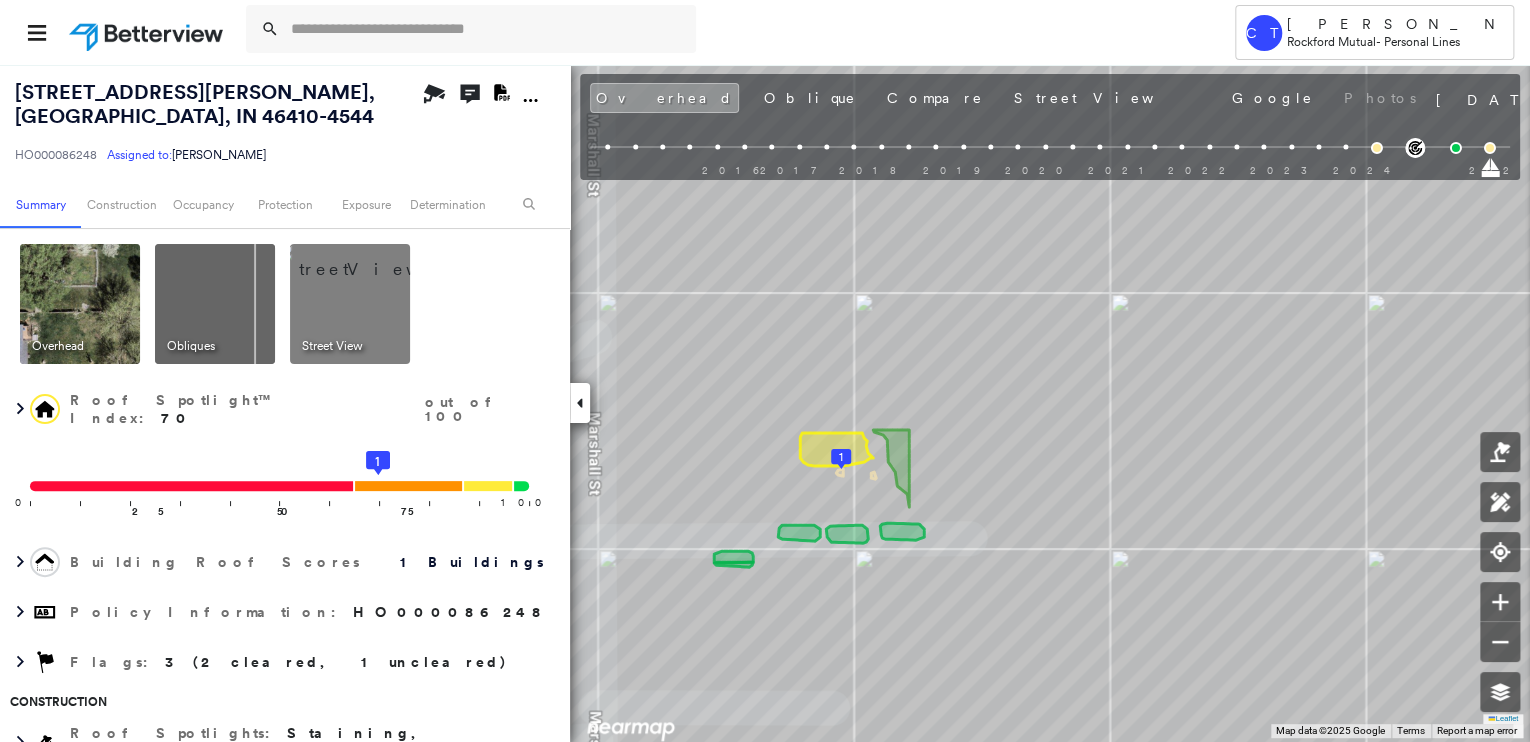 click at bounding box center [374, 259] 